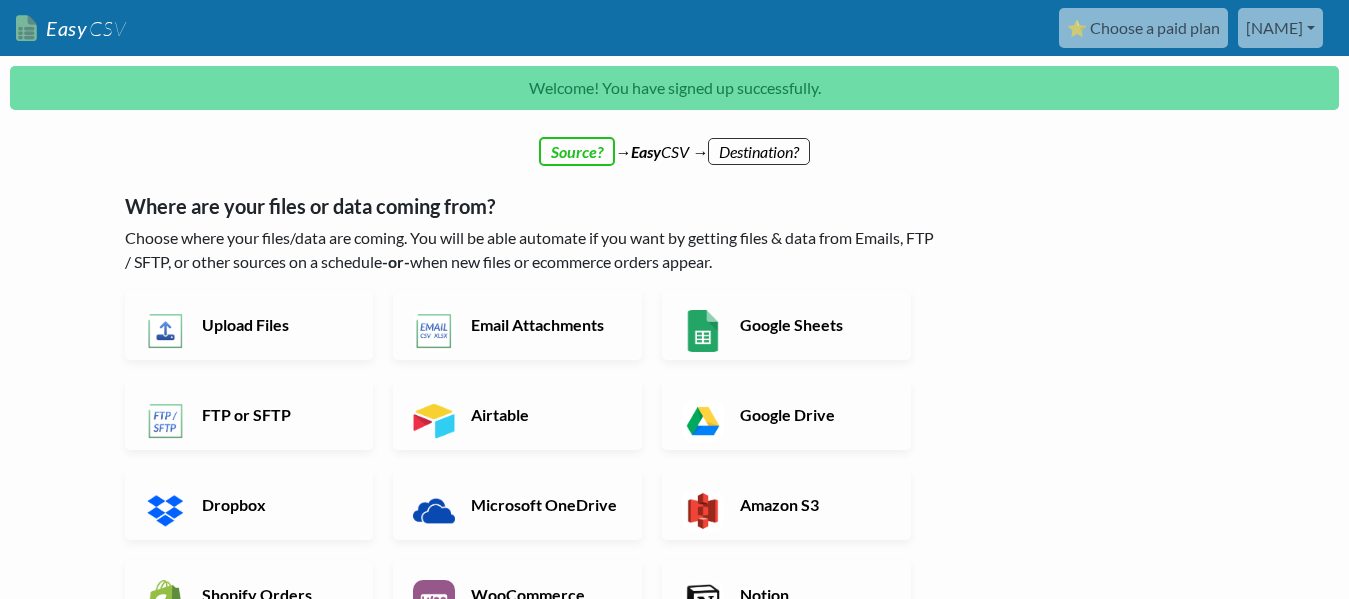 scroll, scrollTop: 0, scrollLeft: 0, axis: both 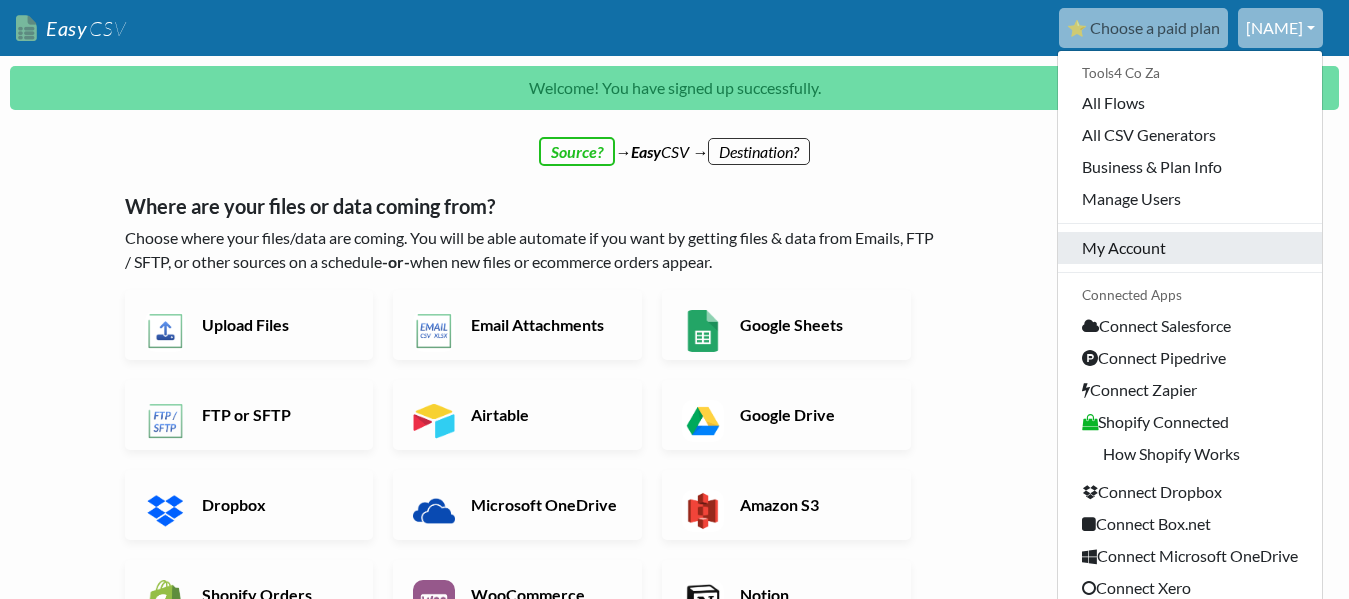 click on "My Account" at bounding box center [1190, 248] 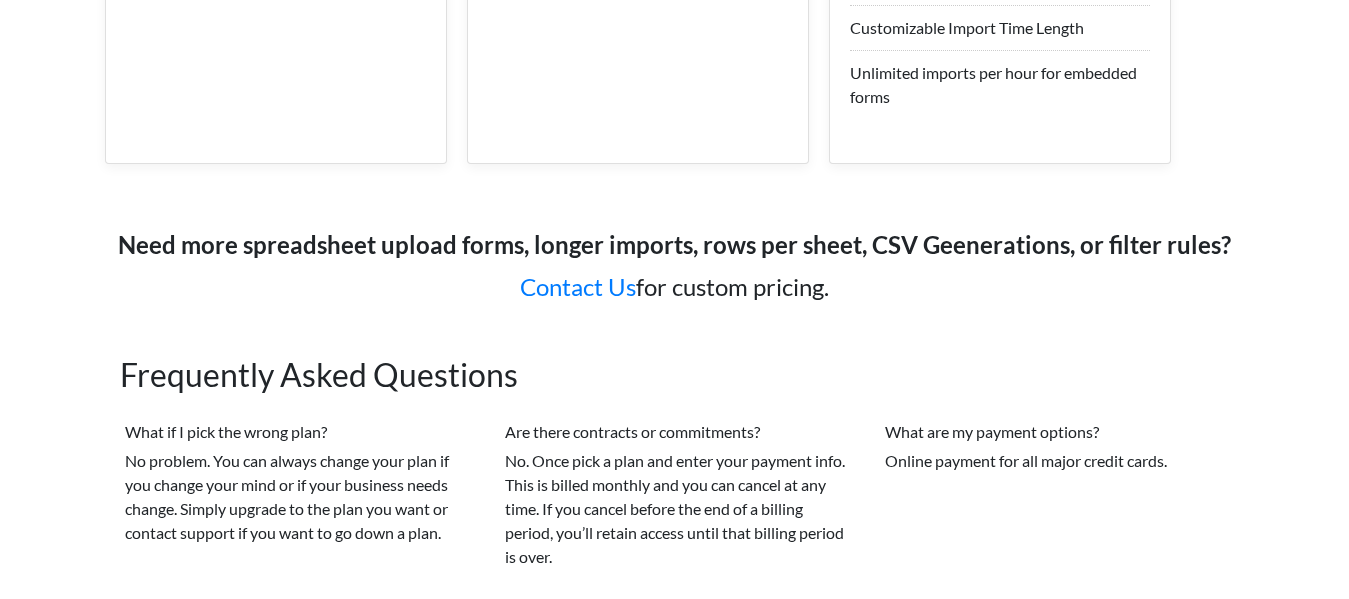scroll, scrollTop: 3281, scrollLeft: 0, axis: vertical 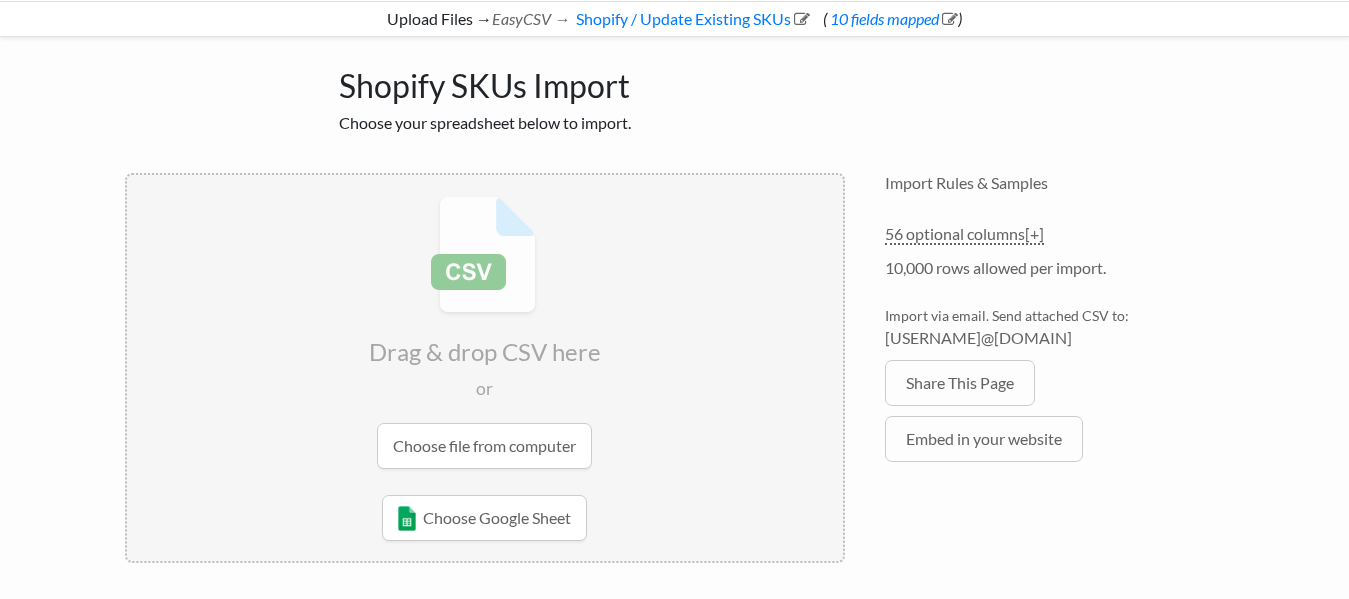 click at bounding box center (485, 332) 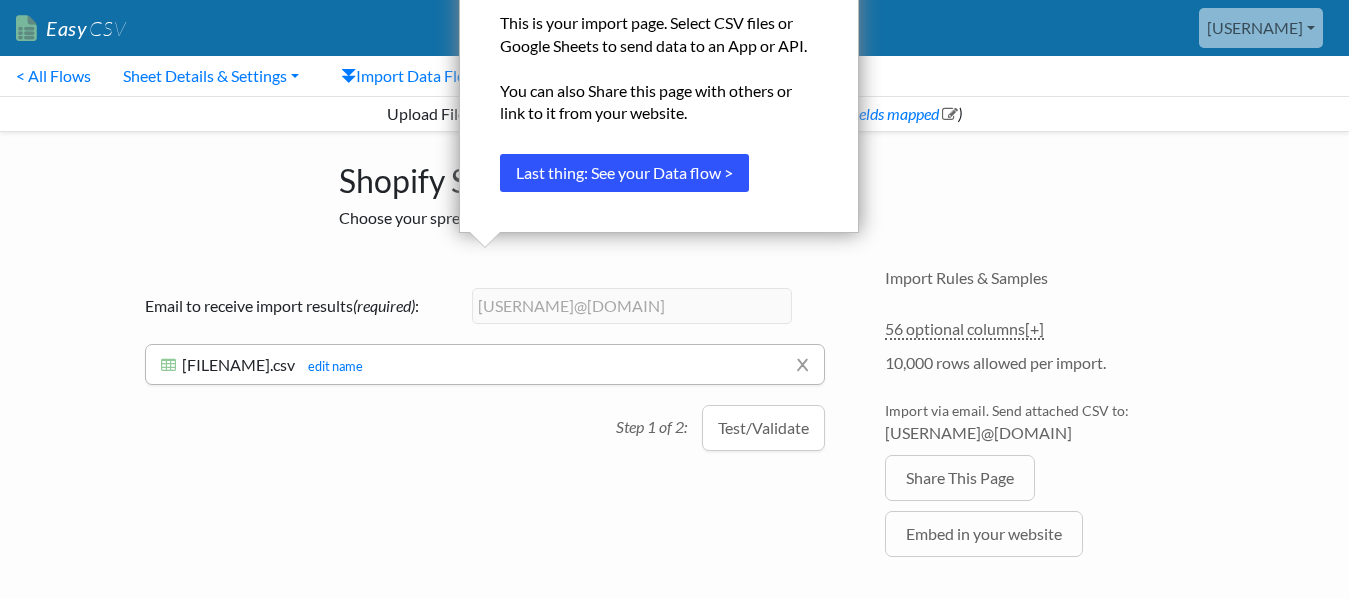 click on "Last thing: See your Data flow >" at bounding box center [624, 173] 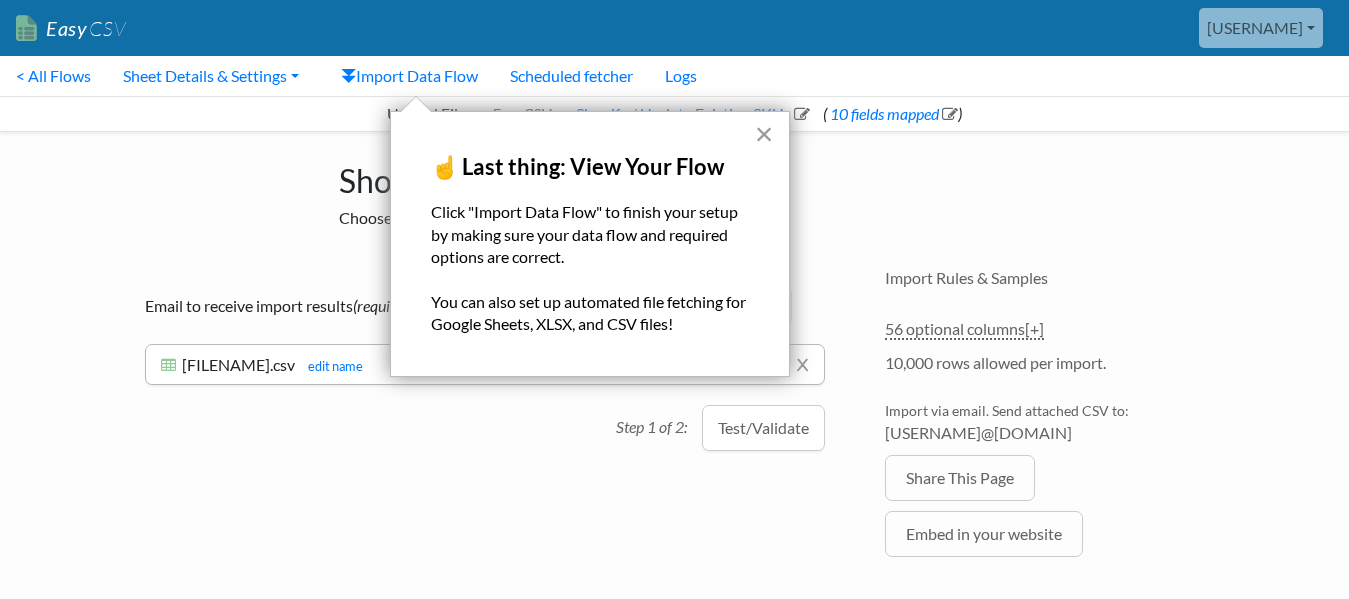 click on "×" at bounding box center (764, 134) 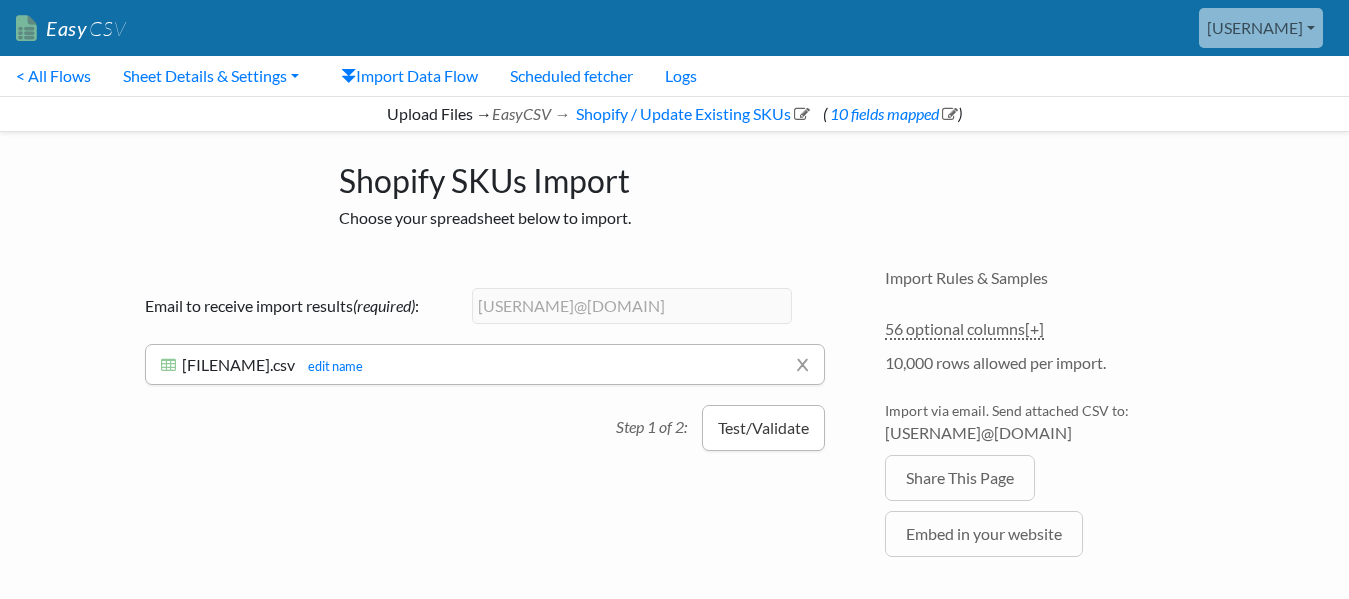 click on "Test/Validate" at bounding box center (763, 428) 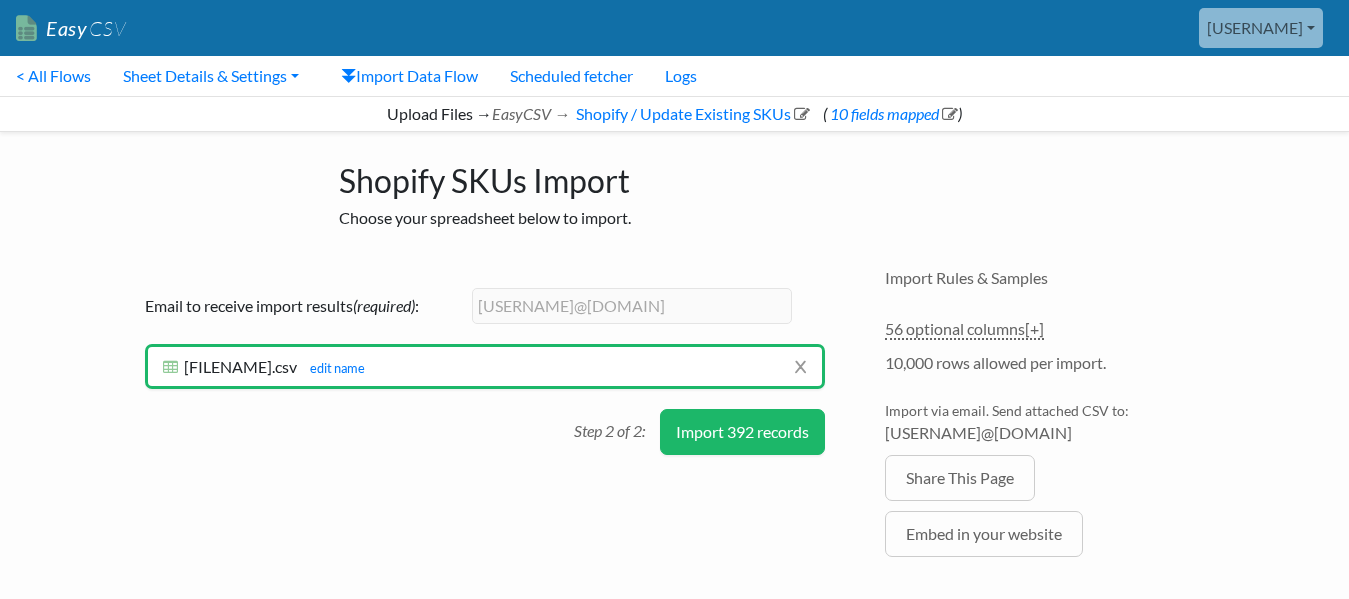 click on "Import 392 records" at bounding box center [742, 432] 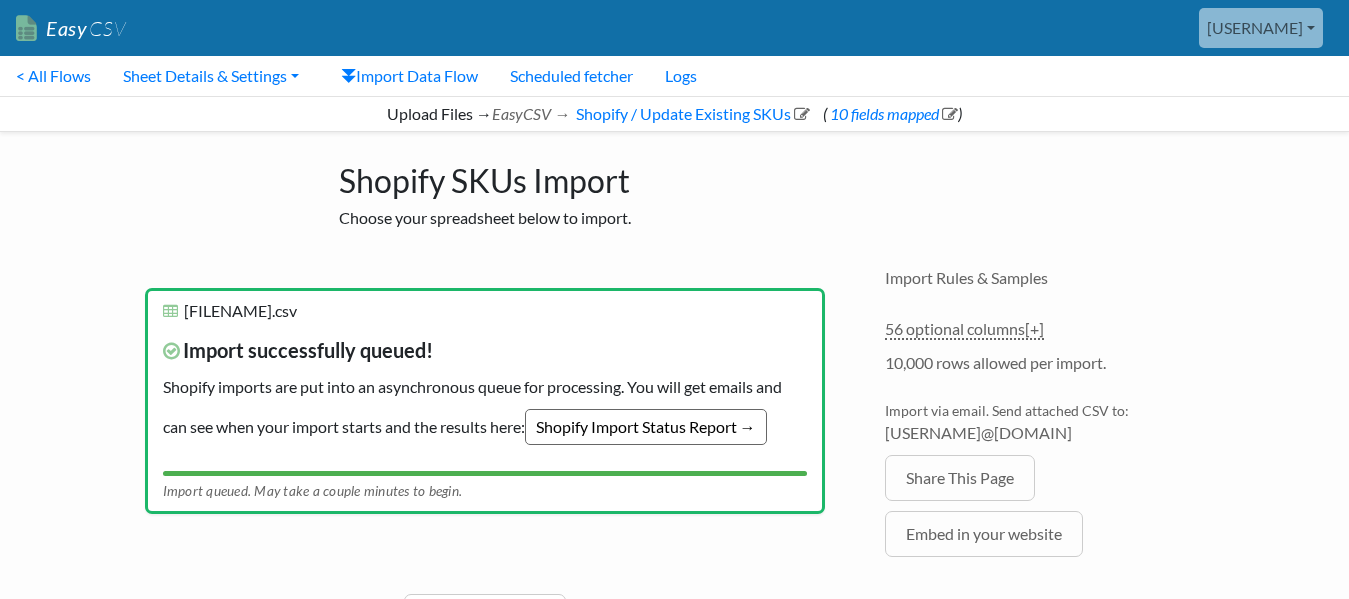 click on "Shopify Import Status Report →" at bounding box center (646, 427) 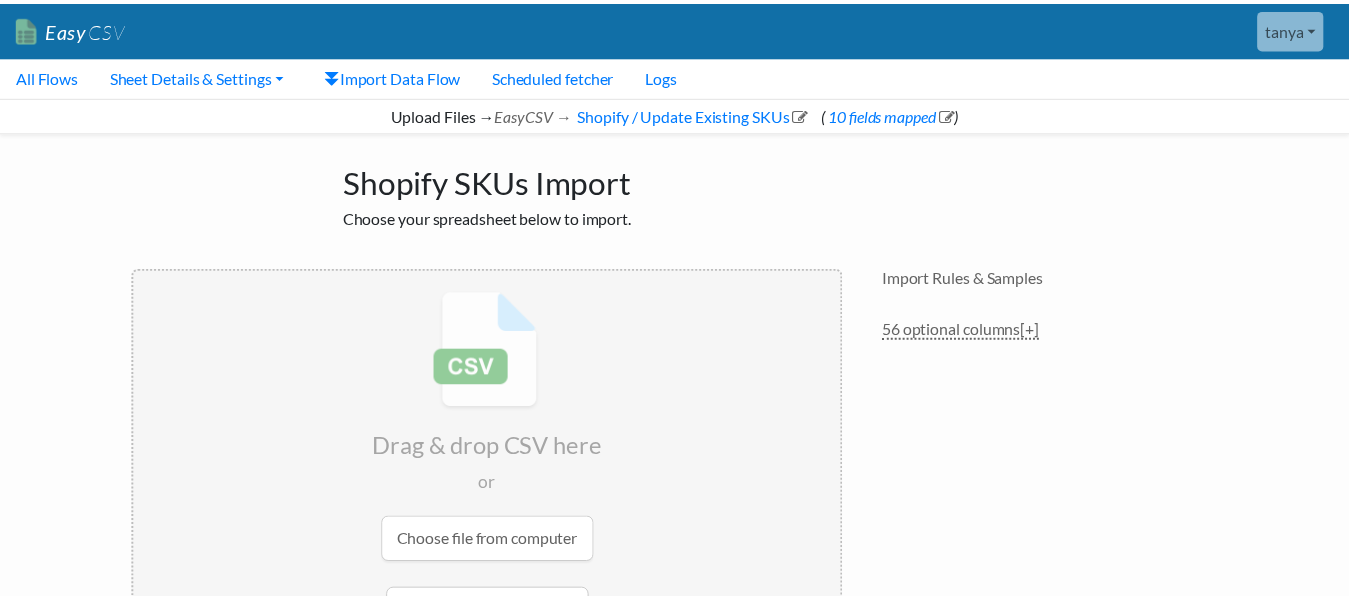 scroll, scrollTop: 0, scrollLeft: 0, axis: both 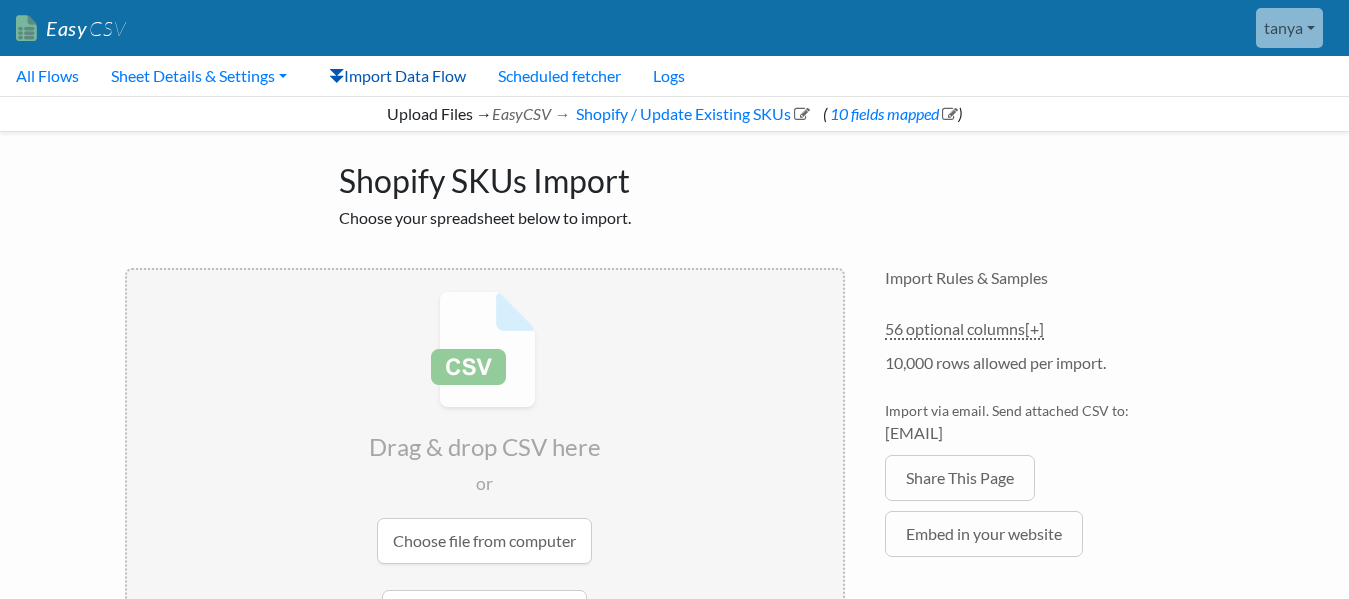 click on "Import Data Flow" at bounding box center [397, 76] 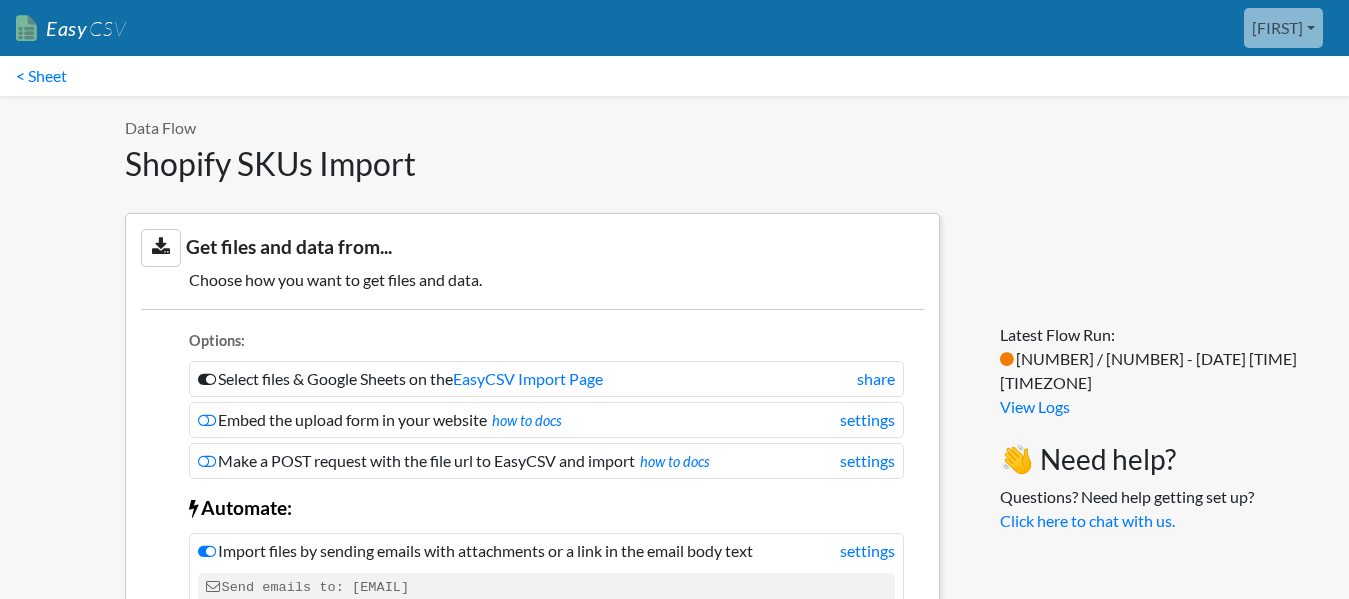 scroll, scrollTop: 0, scrollLeft: 0, axis: both 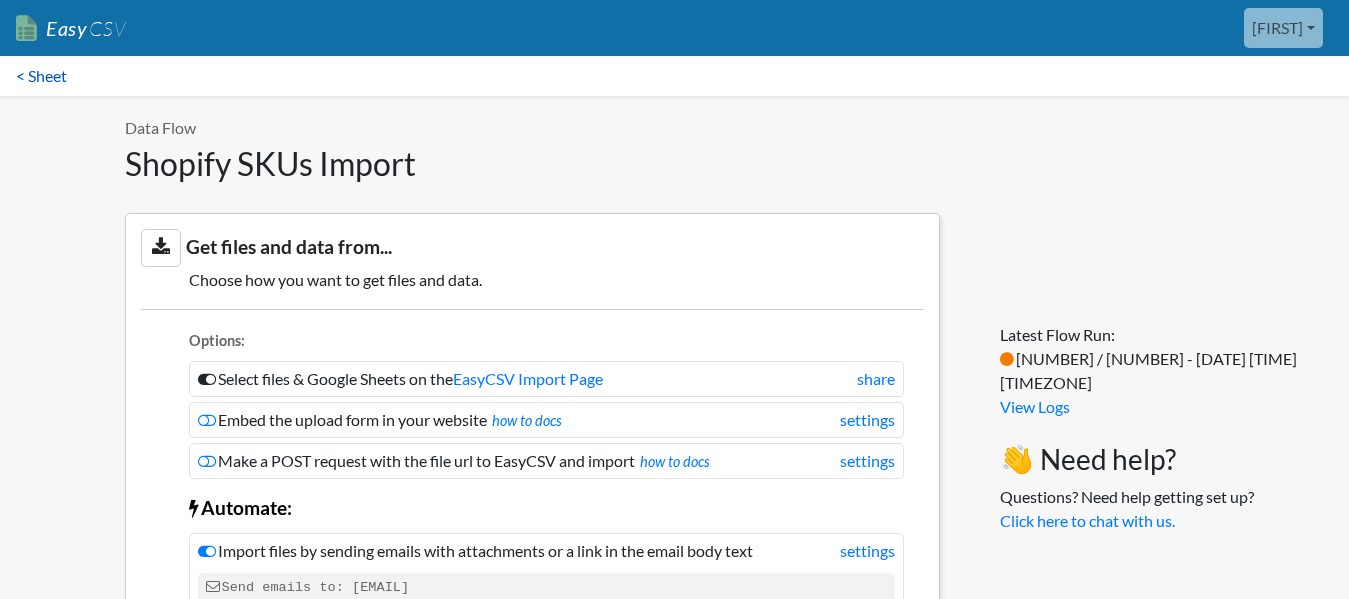 click on "< Sheet" at bounding box center [41, 76] 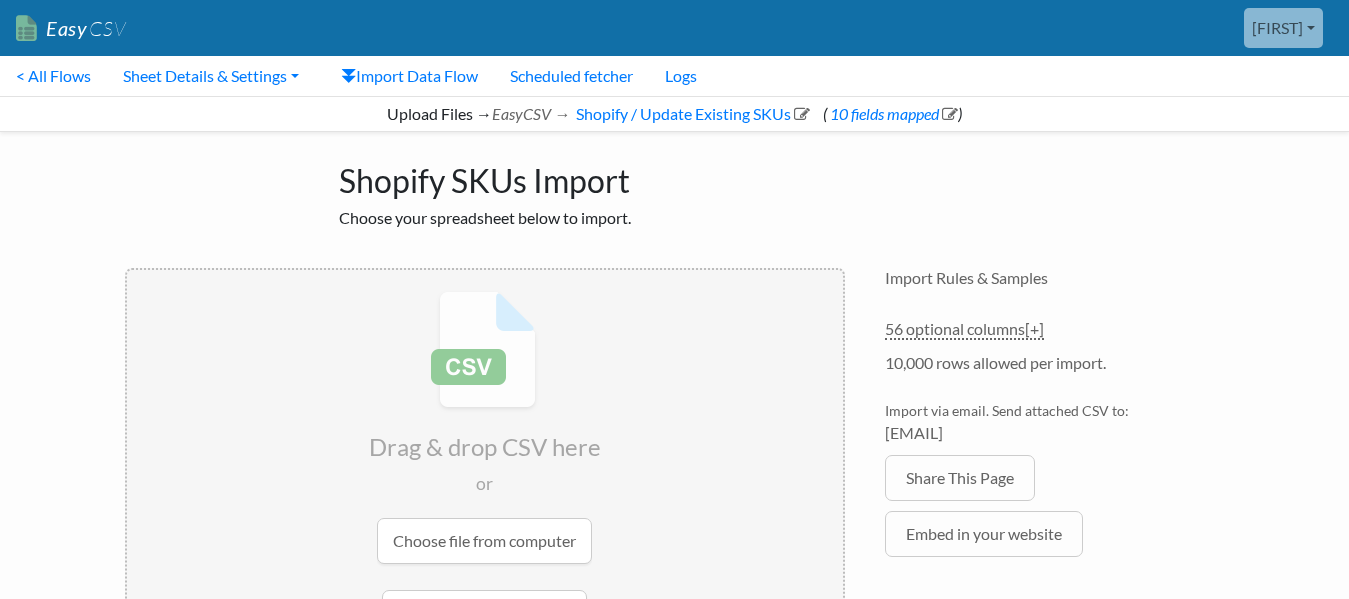 scroll, scrollTop: 0, scrollLeft: 0, axis: both 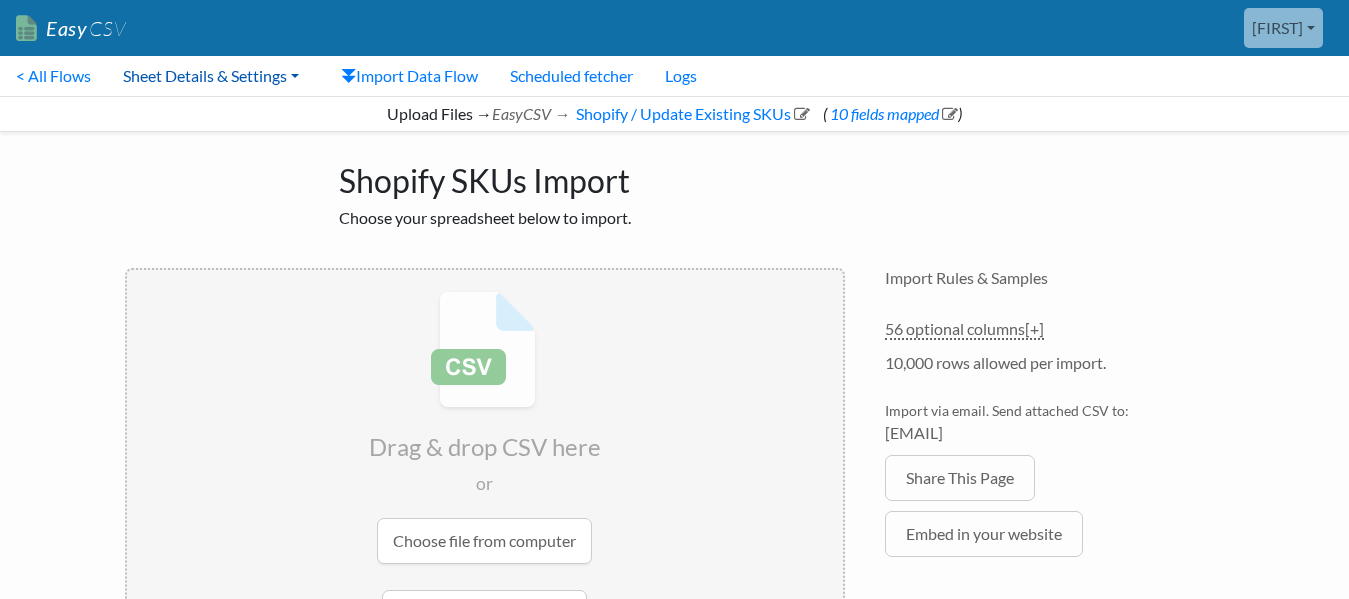 click on "Sheet Details & Settings" at bounding box center (211, 76) 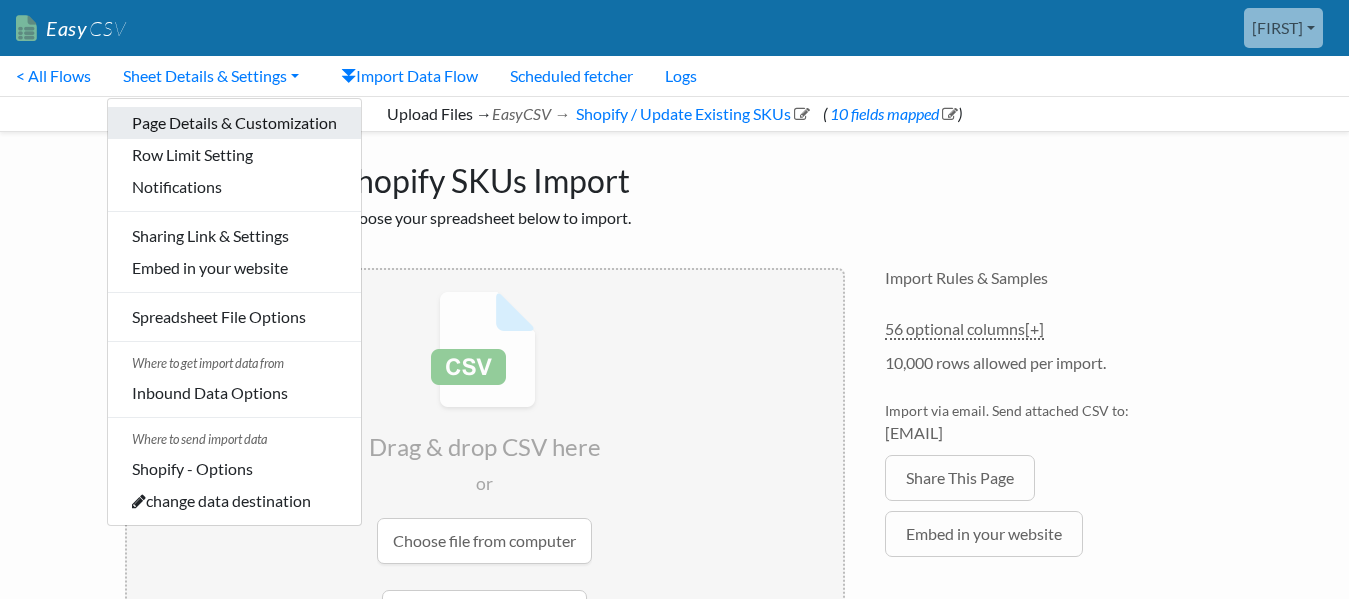 click on "Page Details & Customization" at bounding box center (234, 123) 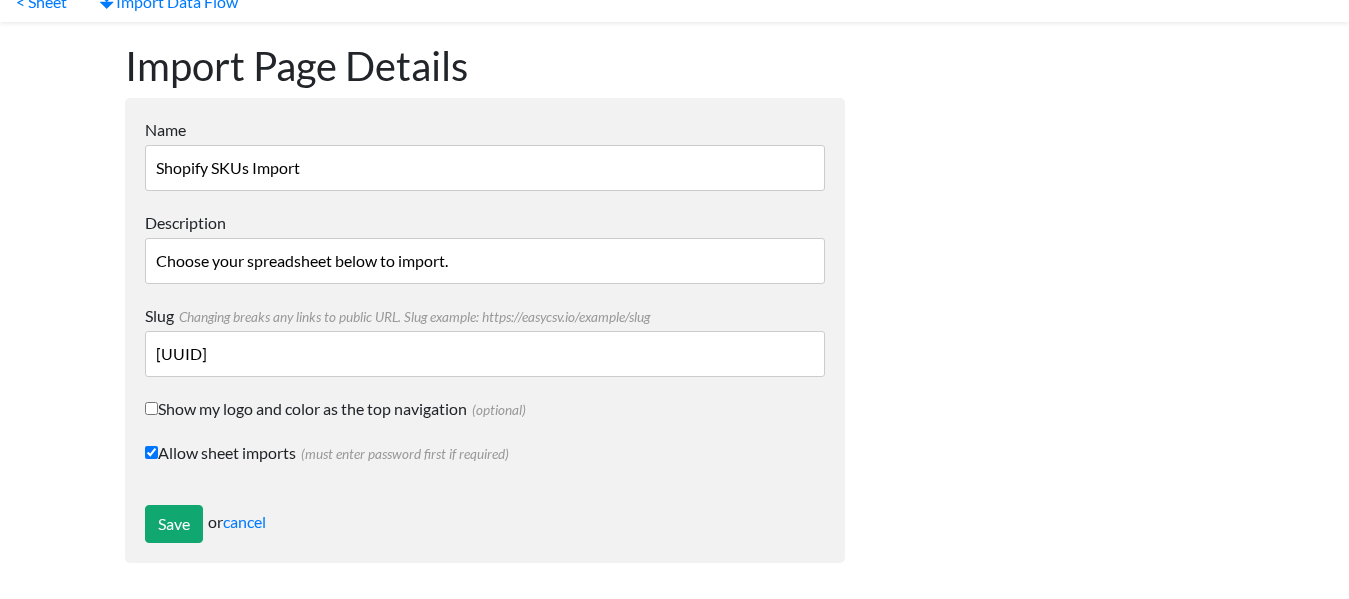 scroll, scrollTop: 0, scrollLeft: 0, axis: both 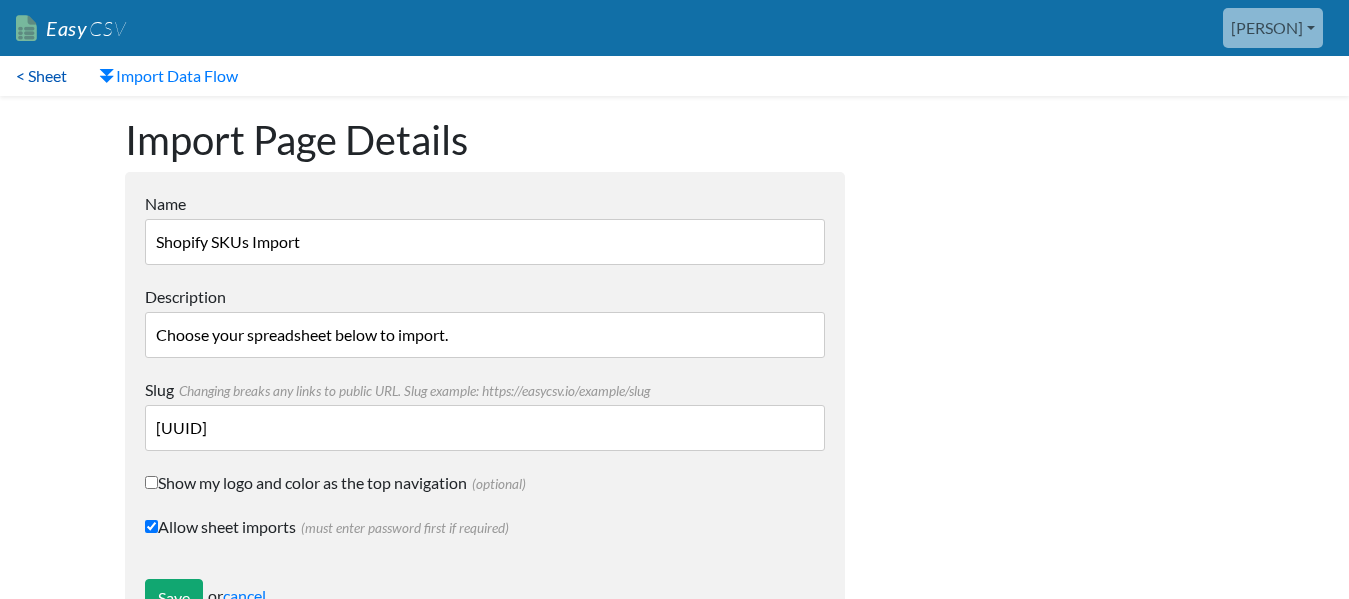 click on "< Sheet" at bounding box center (41, 76) 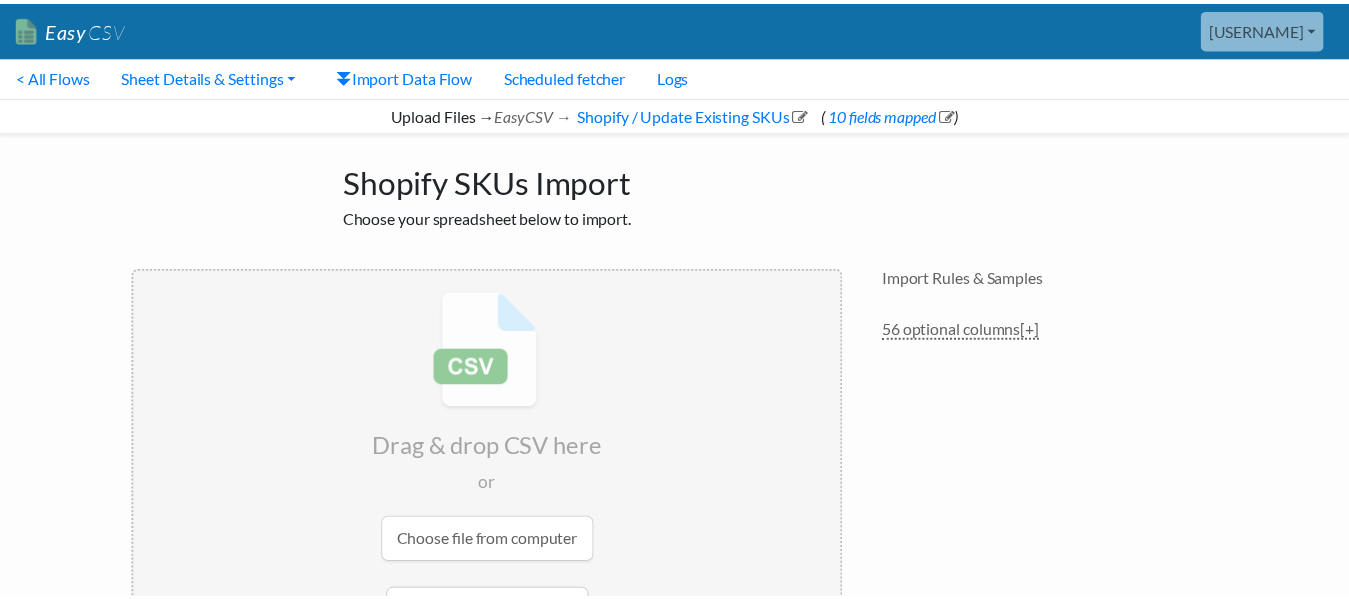 scroll, scrollTop: 0, scrollLeft: 0, axis: both 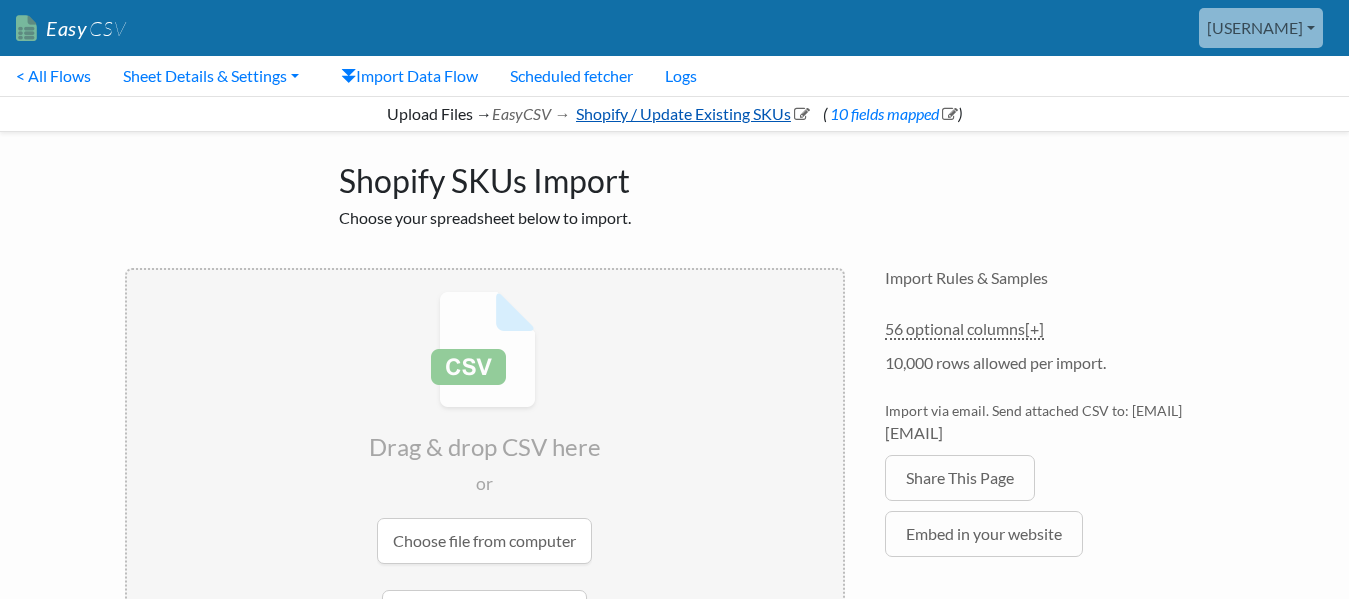 click on "Shopify / Update Existing SKUs" at bounding box center (691, 113) 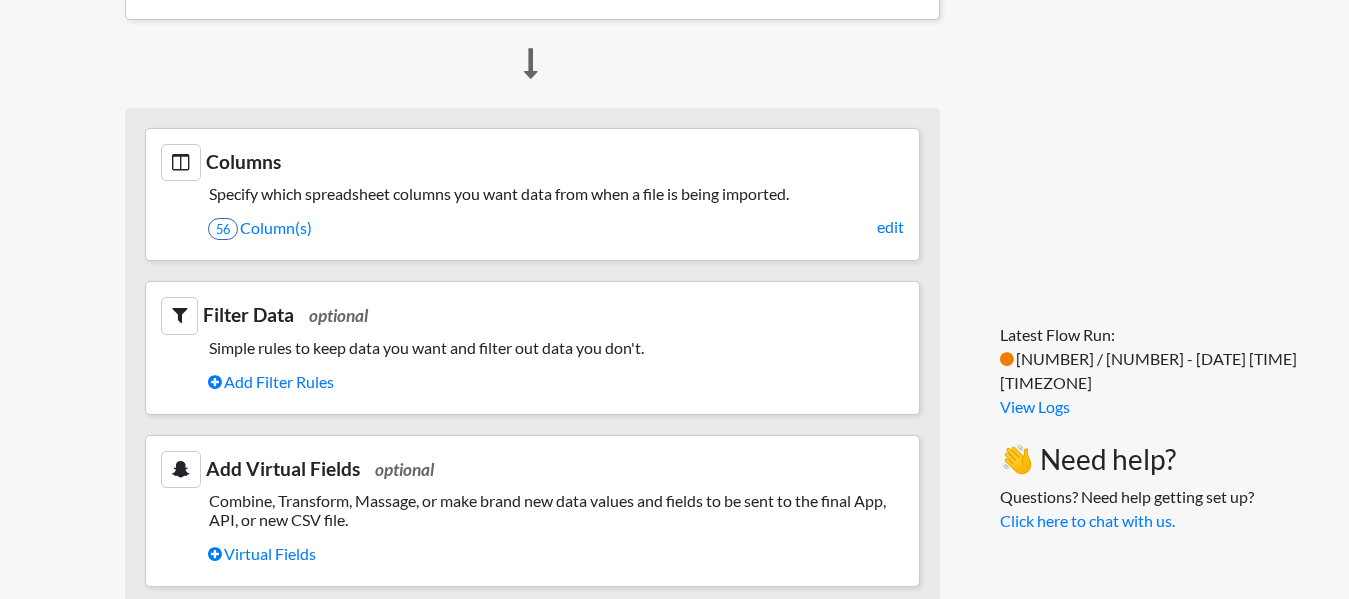 scroll, scrollTop: 900, scrollLeft: 0, axis: vertical 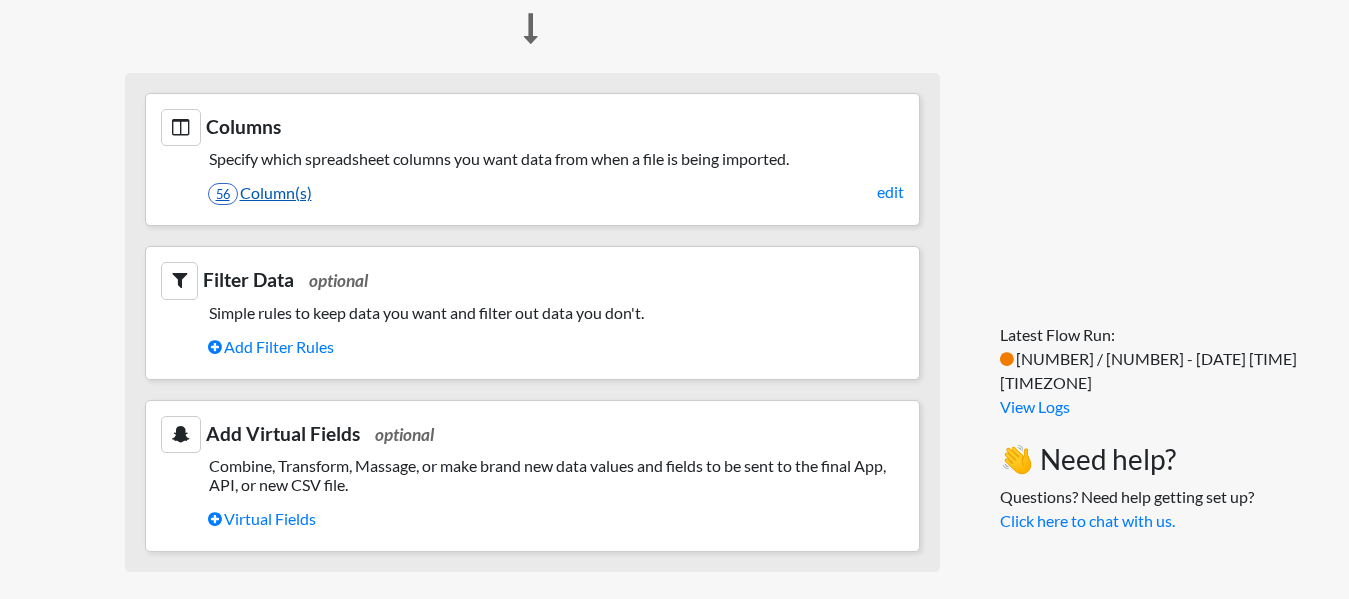click on "56  Column(s)" at bounding box center (556, 193) 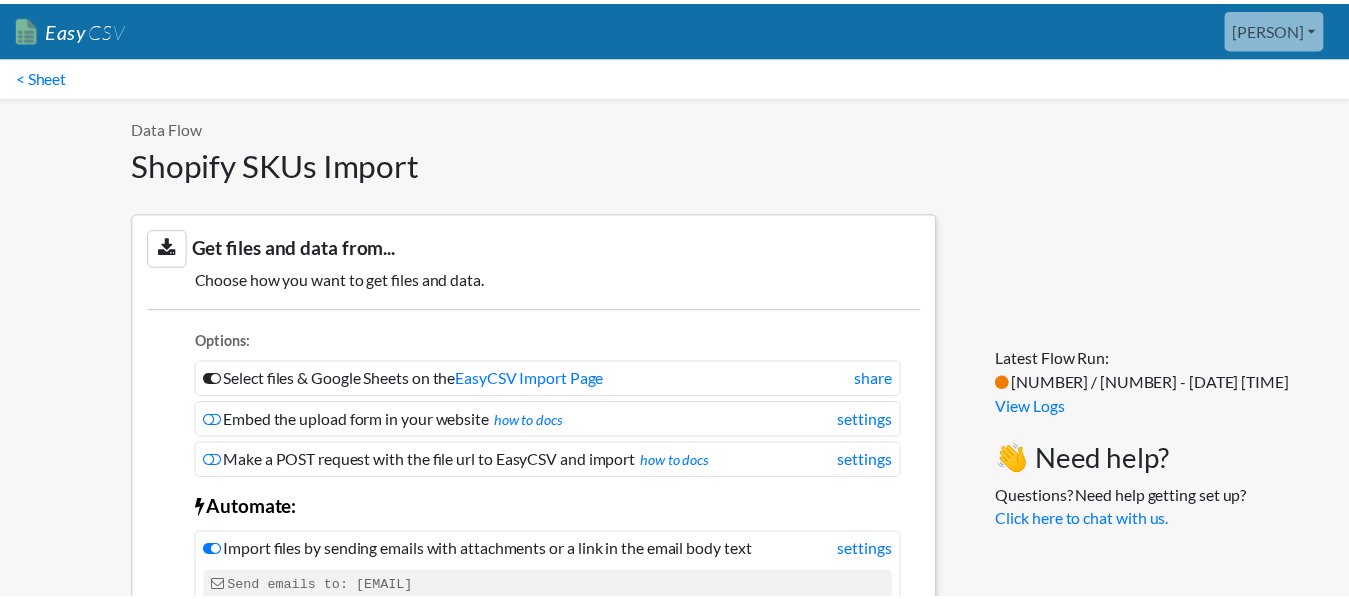 scroll, scrollTop: 0, scrollLeft: 0, axis: both 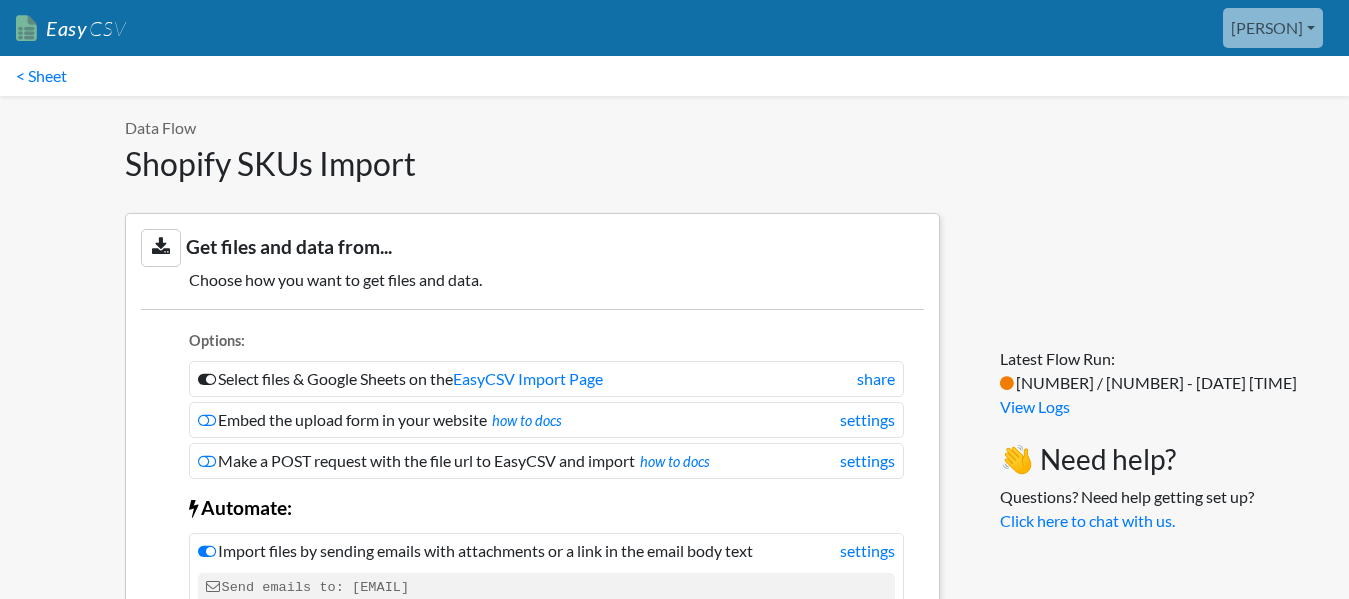 click on "Easy CSV" at bounding box center (71, 28) 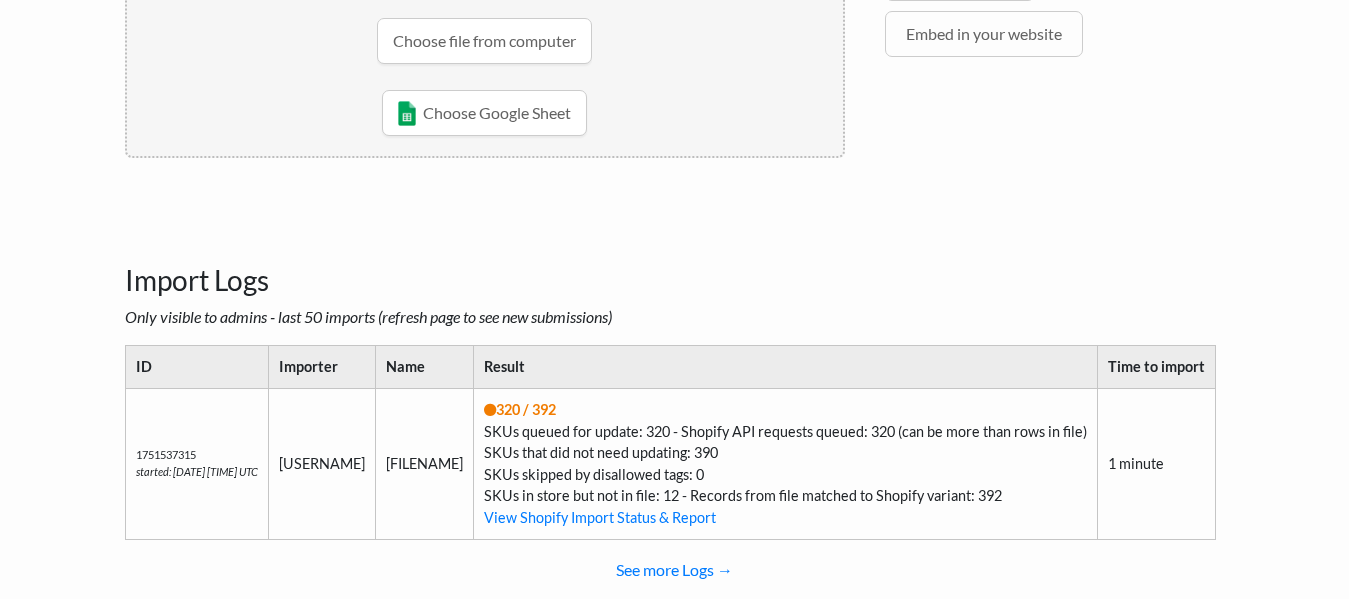 scroll, scrollTop: 596, scrollLeft: 0, axis: vertical 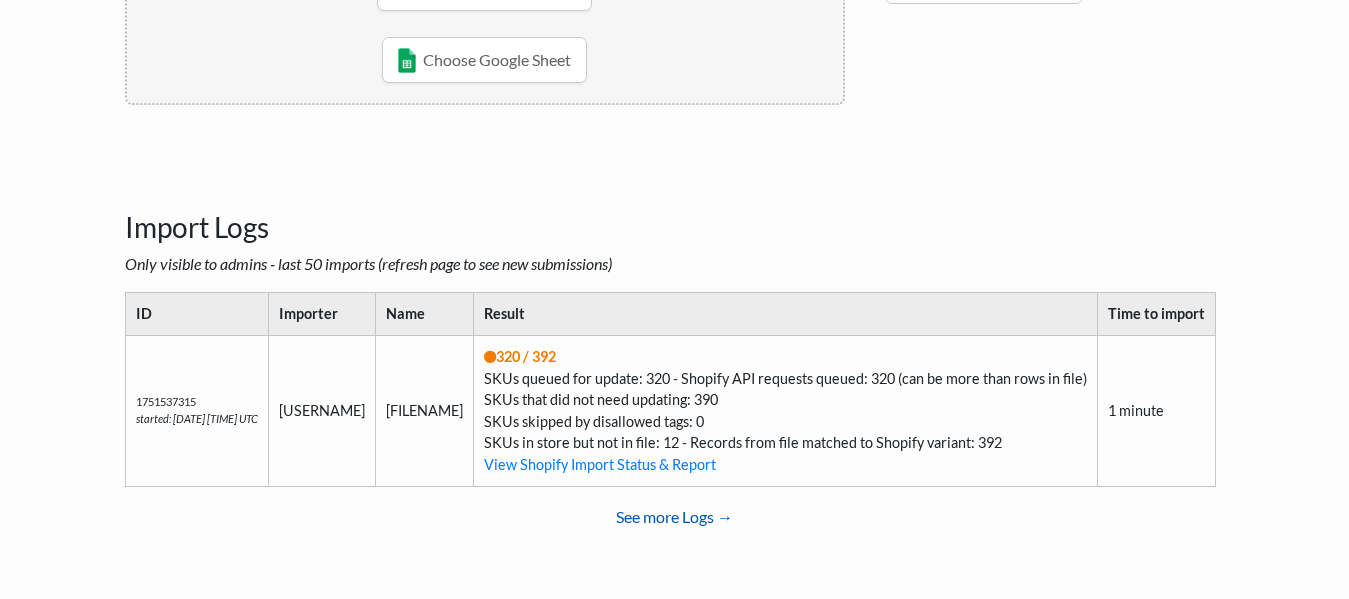 click on "See more Logs →" at bounding box center [675, 517] 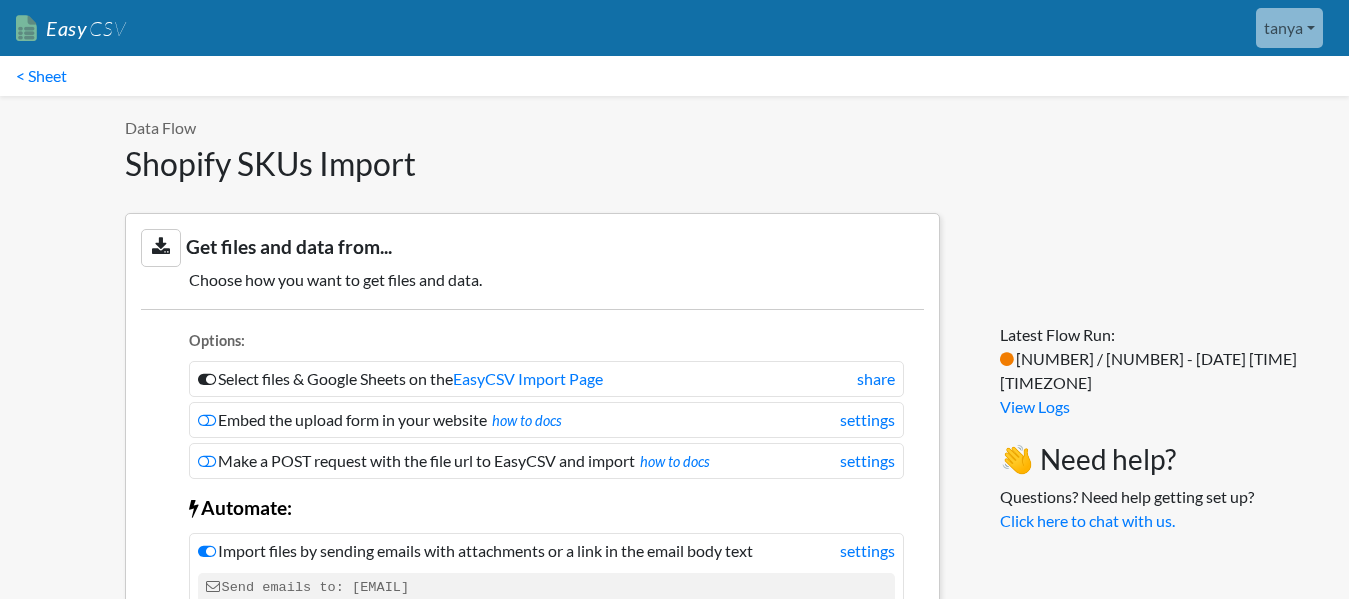 scroll, scrollTop: 0, scrollLeft: 0, axis: both 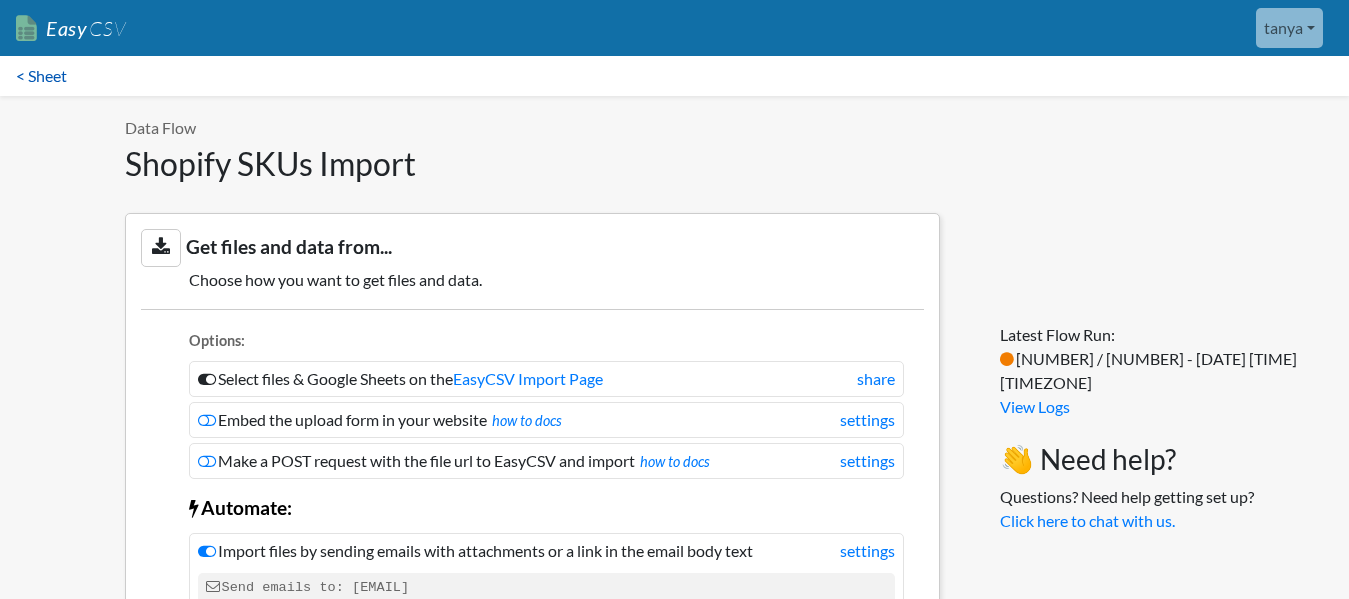 click on "< Sheet" at bounding box center [41, 76] 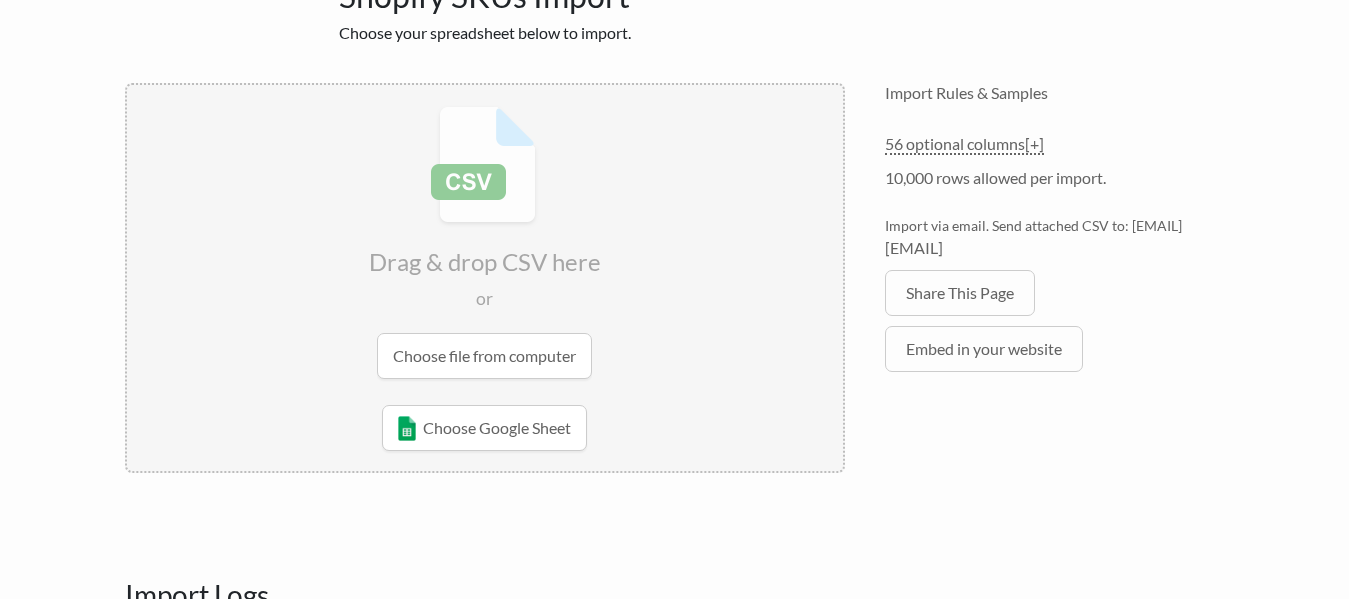 scroll, scrollTop: 200, scrollLeft: 0, axis: vertical 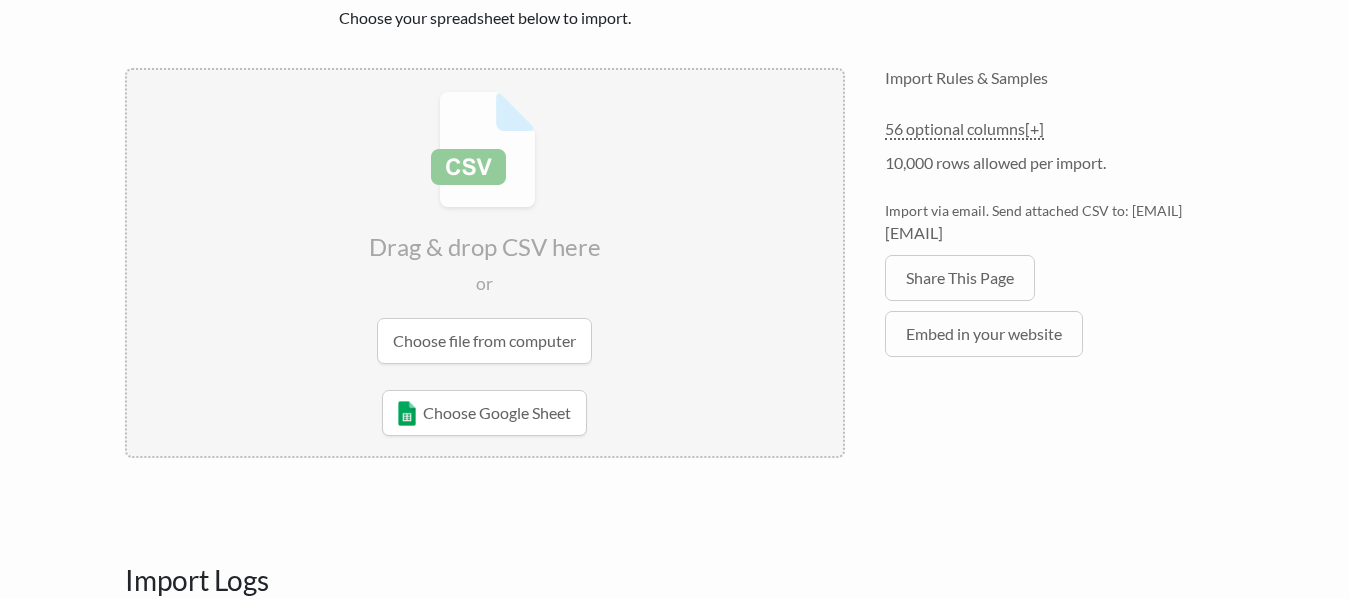 click at bounding box center (485, 227) 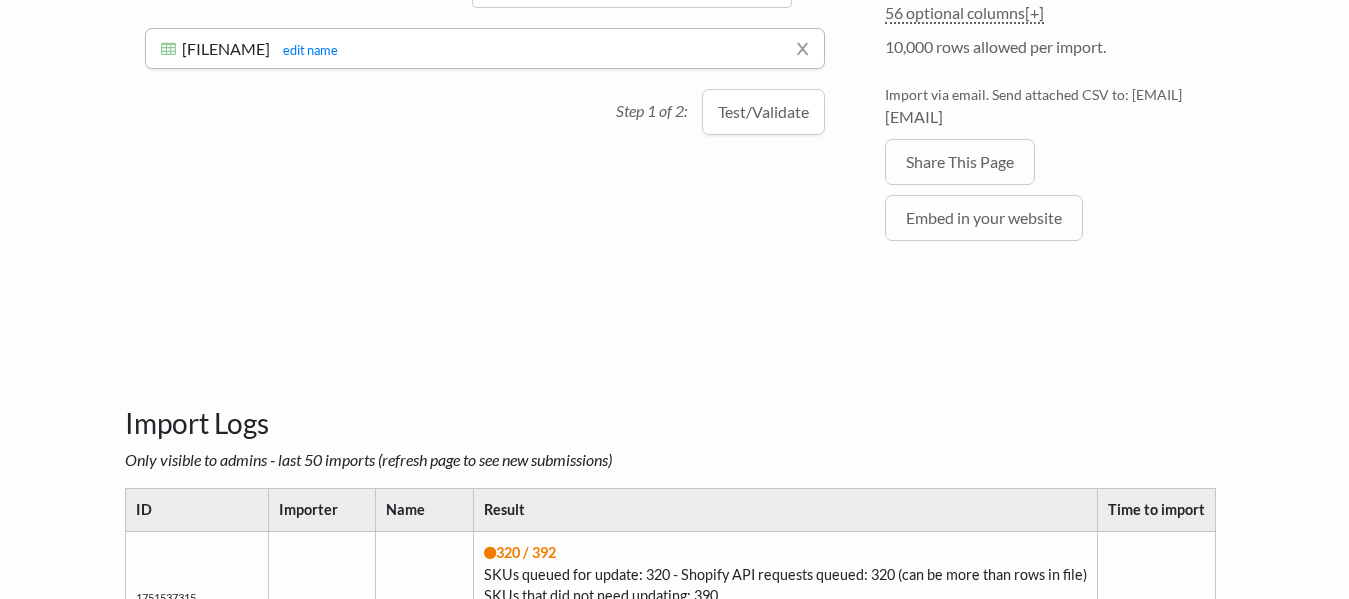 scroll, scrollTop: 255, scrollLeft: 0, axis: vertical 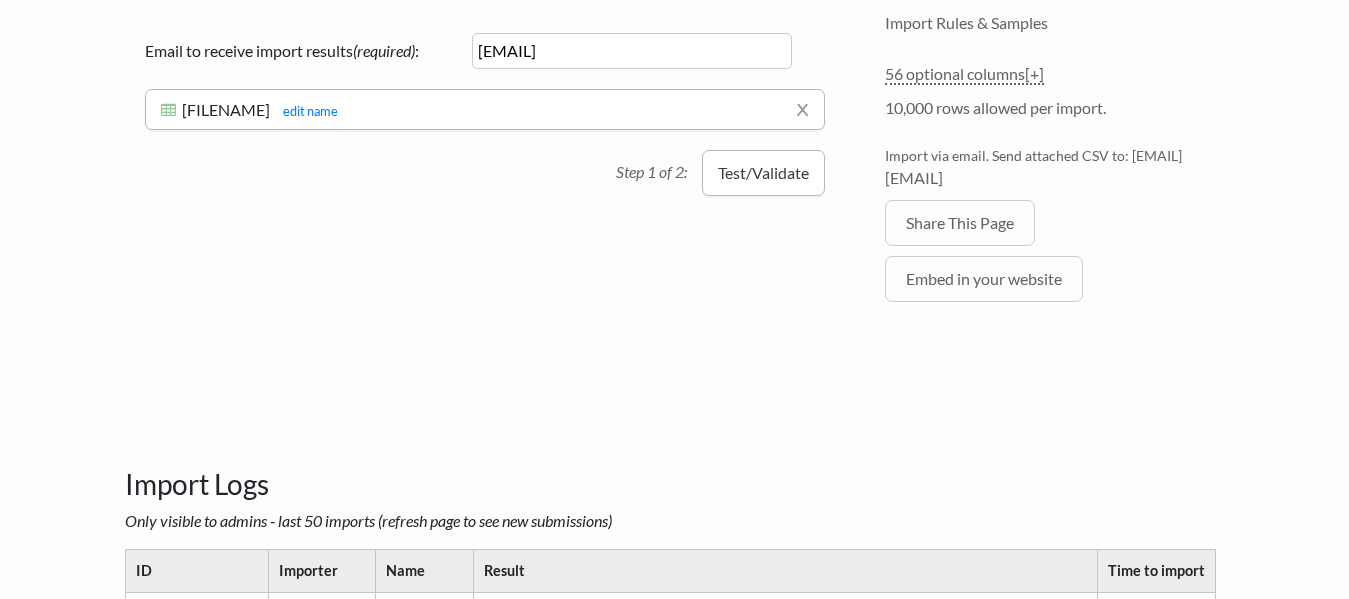 click on "Test/Validate" at bounding box center (763, 173) 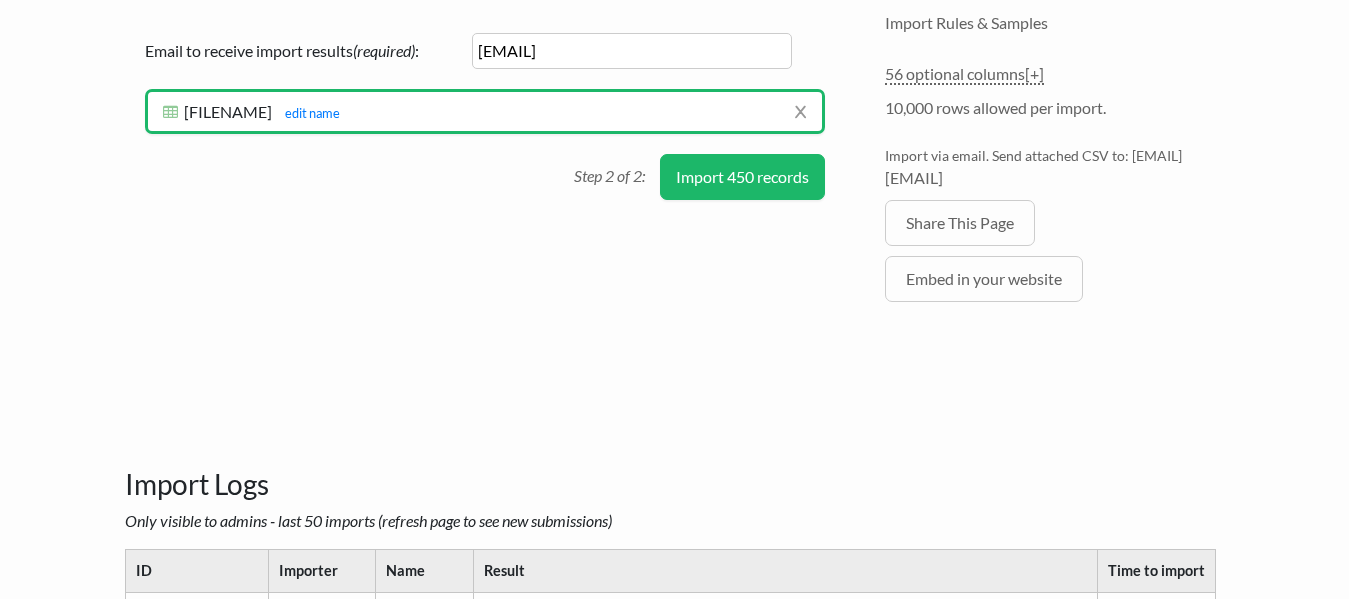 click on "Testing records... Need help? Chat with support Errors from destination API/Server ( 0 ) [+] - up to 10 error examples Row # Error - response or issue from destination API/Server returned to EasyCSV ( contact EasyCSV support if you need help) 0" at bounding box center (485, 187) 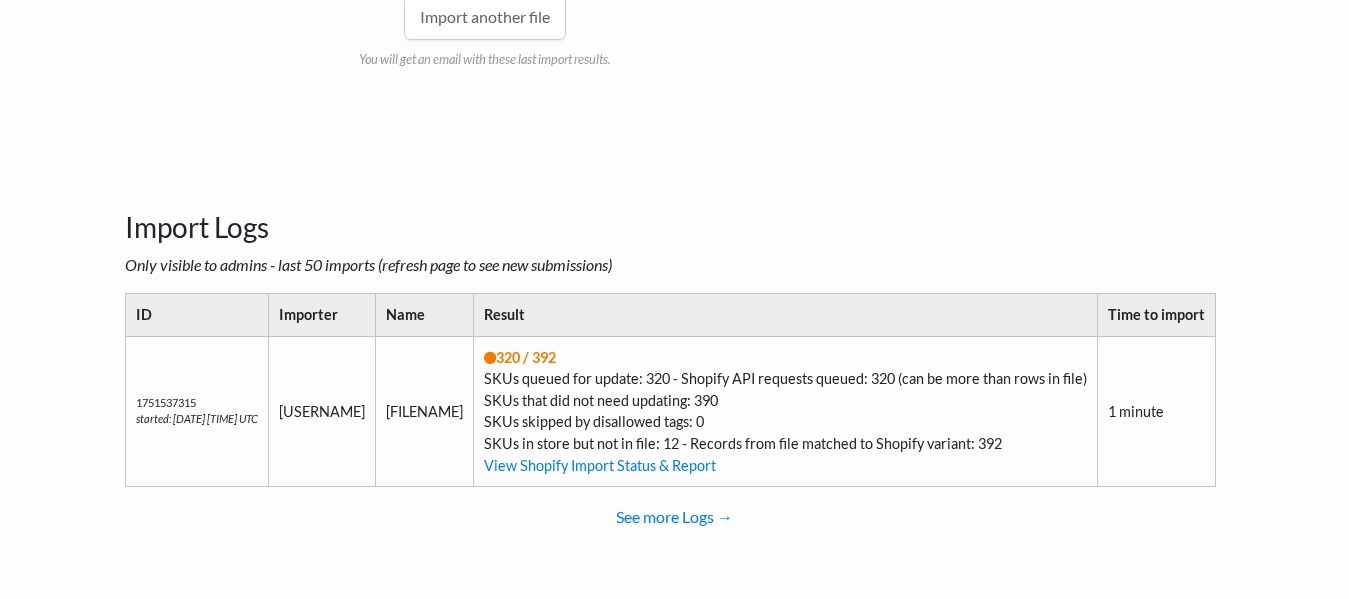 scroll, scrollTop: 643, scrollLeft: 0, axis: vertical 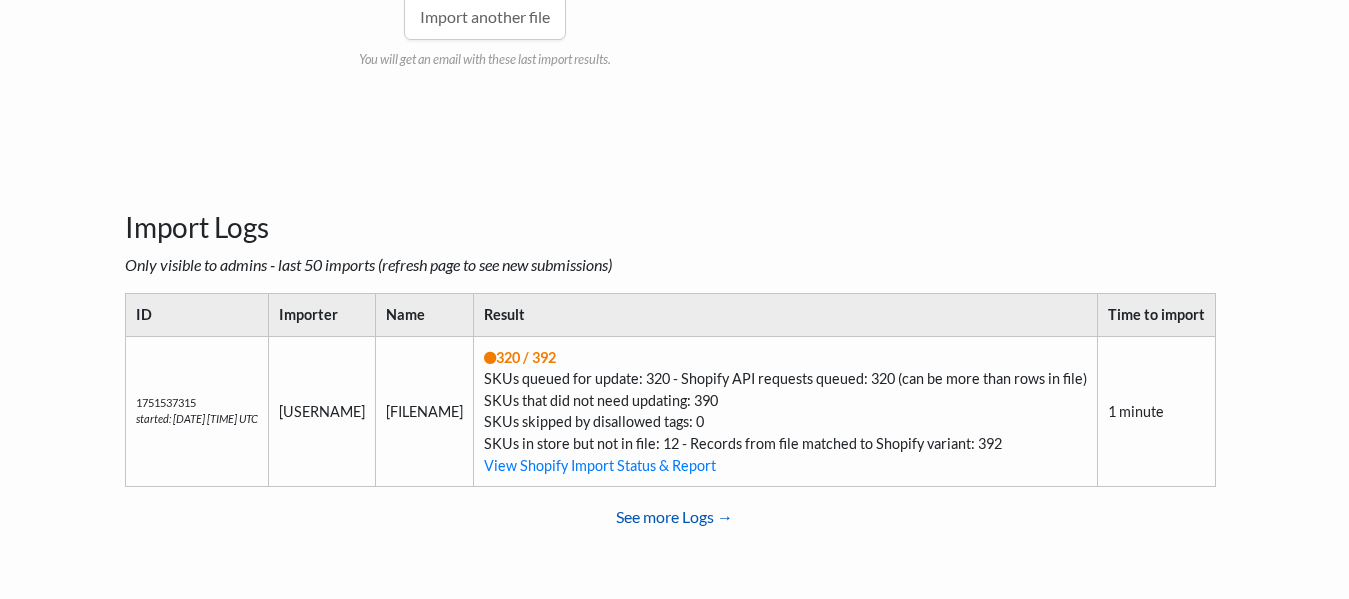 click on "See more Logs →" at bounding box center [675, 517] 